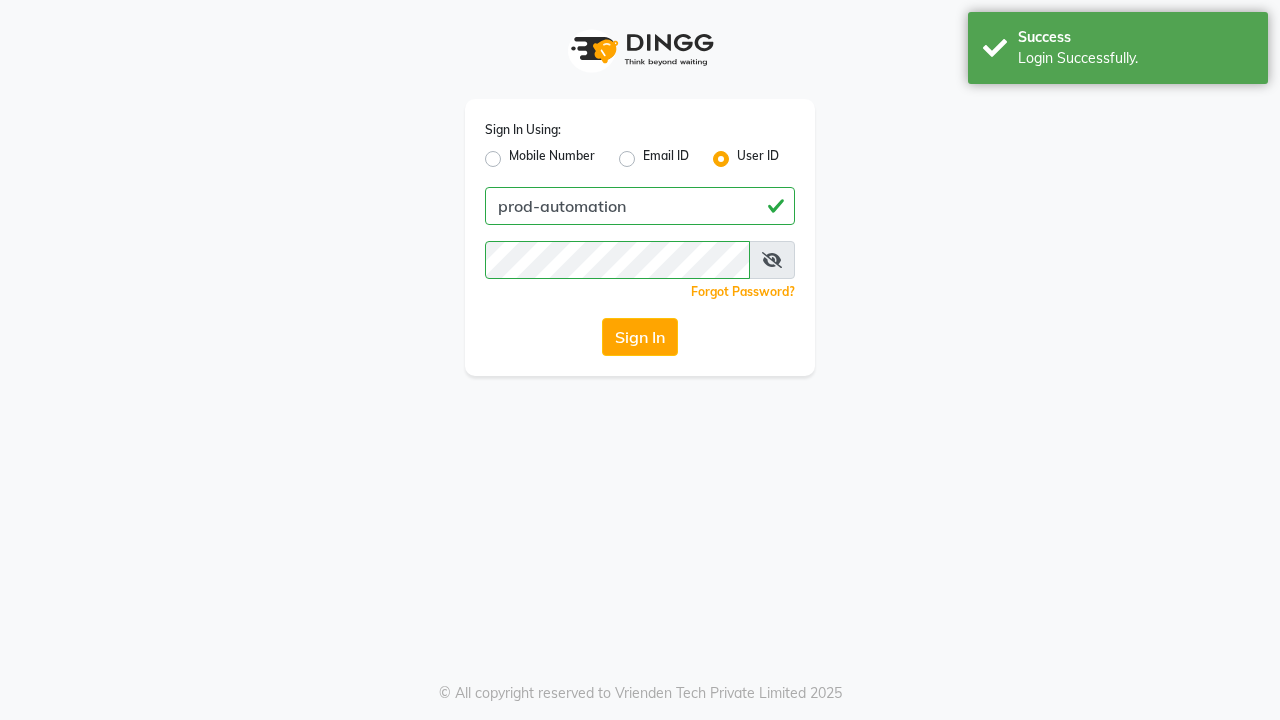 scroll, scrollTop: 0, scrollLeft: 0, axis: both 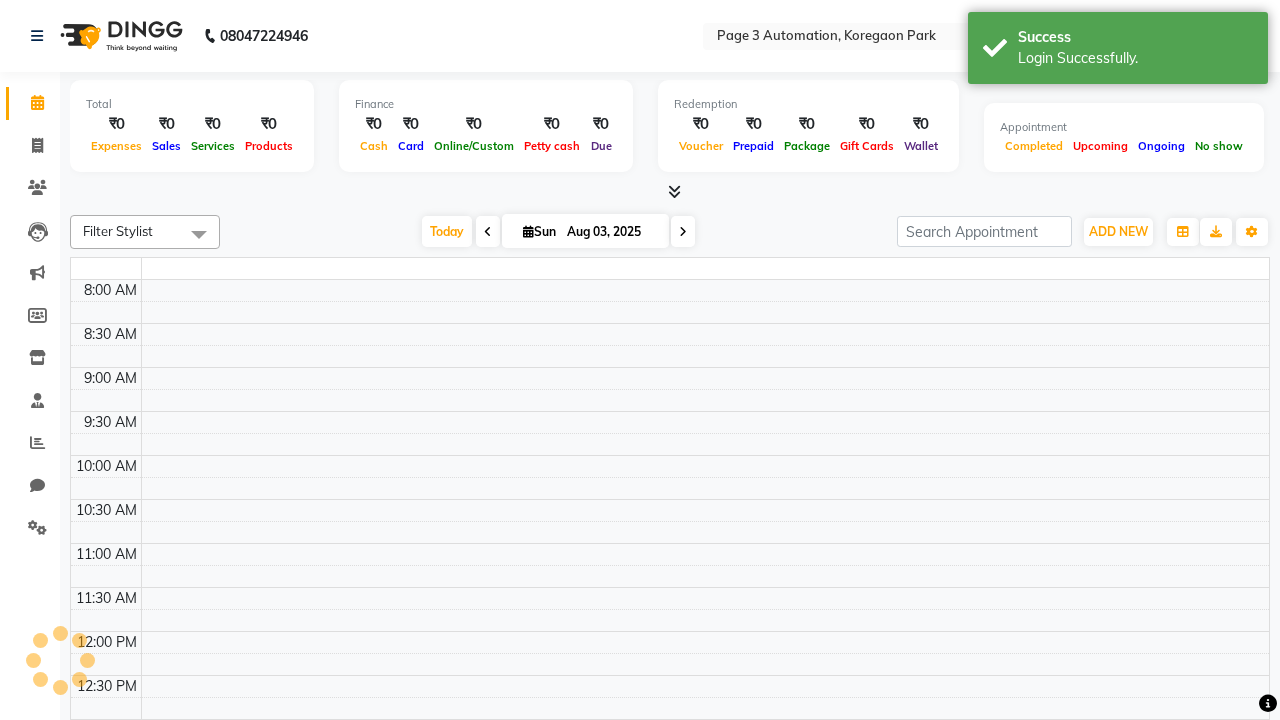 select on "en" 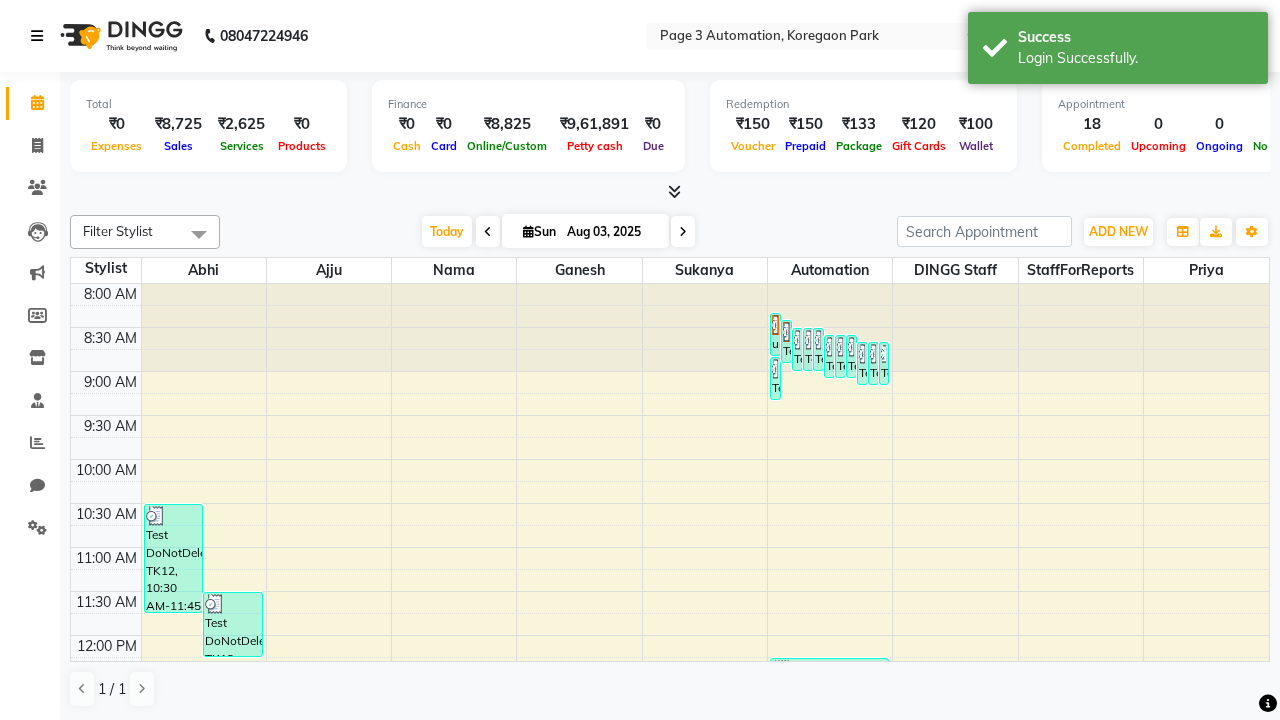 click at bounding box center [37, 36] 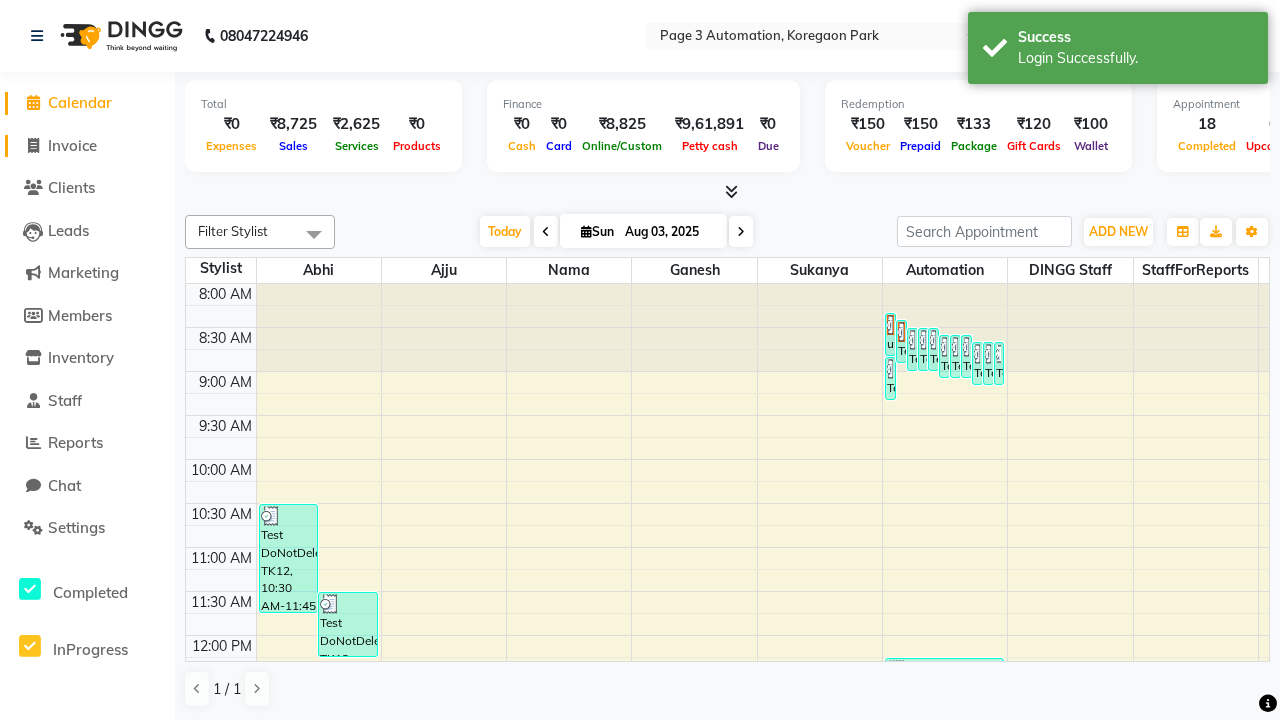 click on "Invoice" 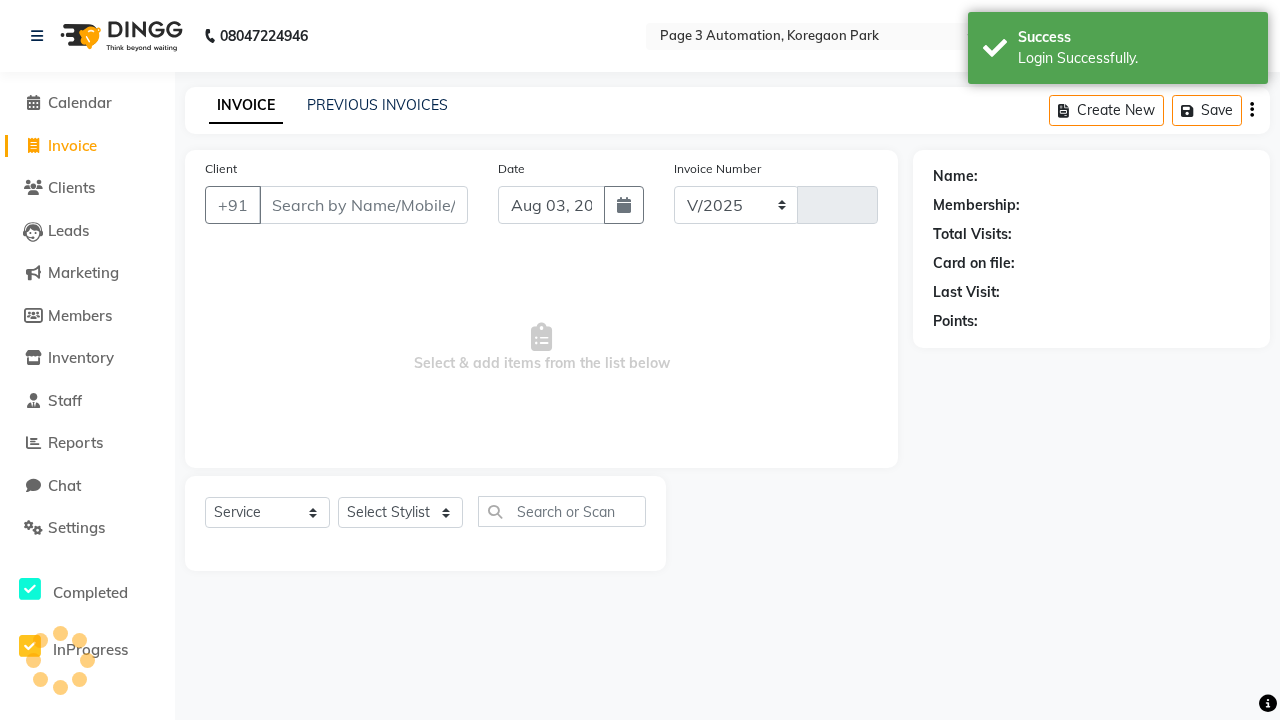 select on "2774" 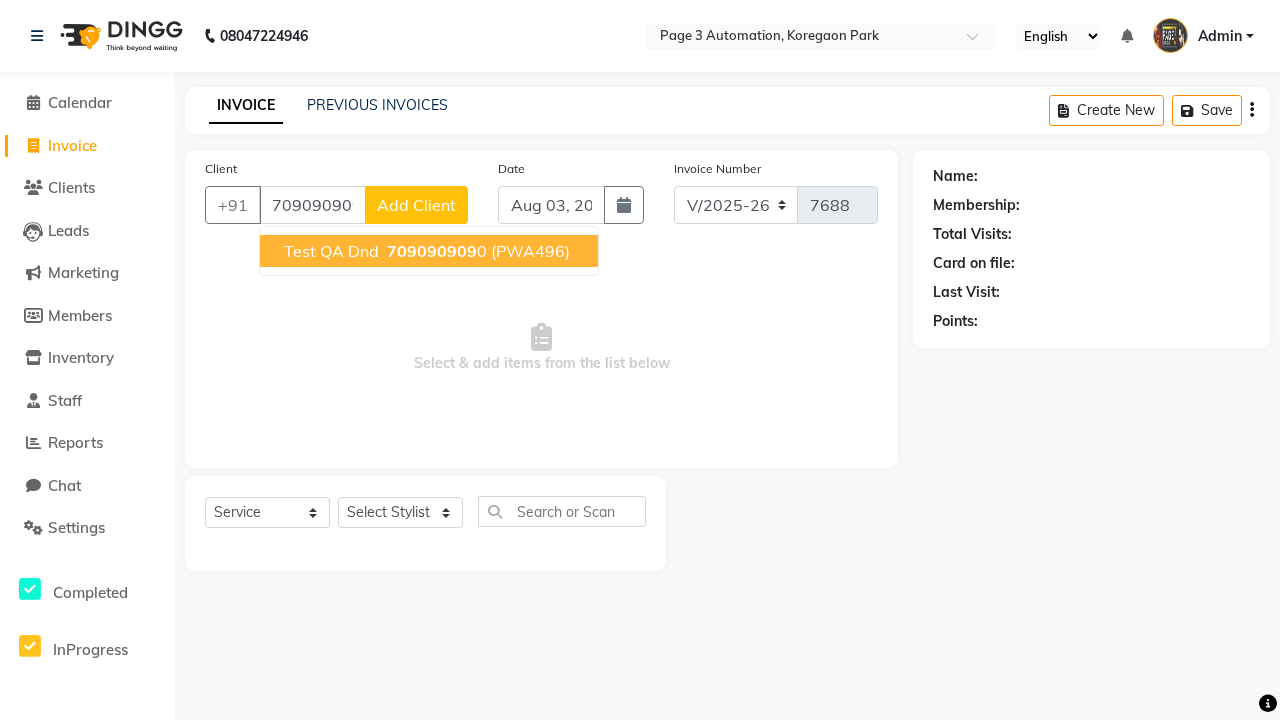 click on "709090909" at bounding box center (432, 251) 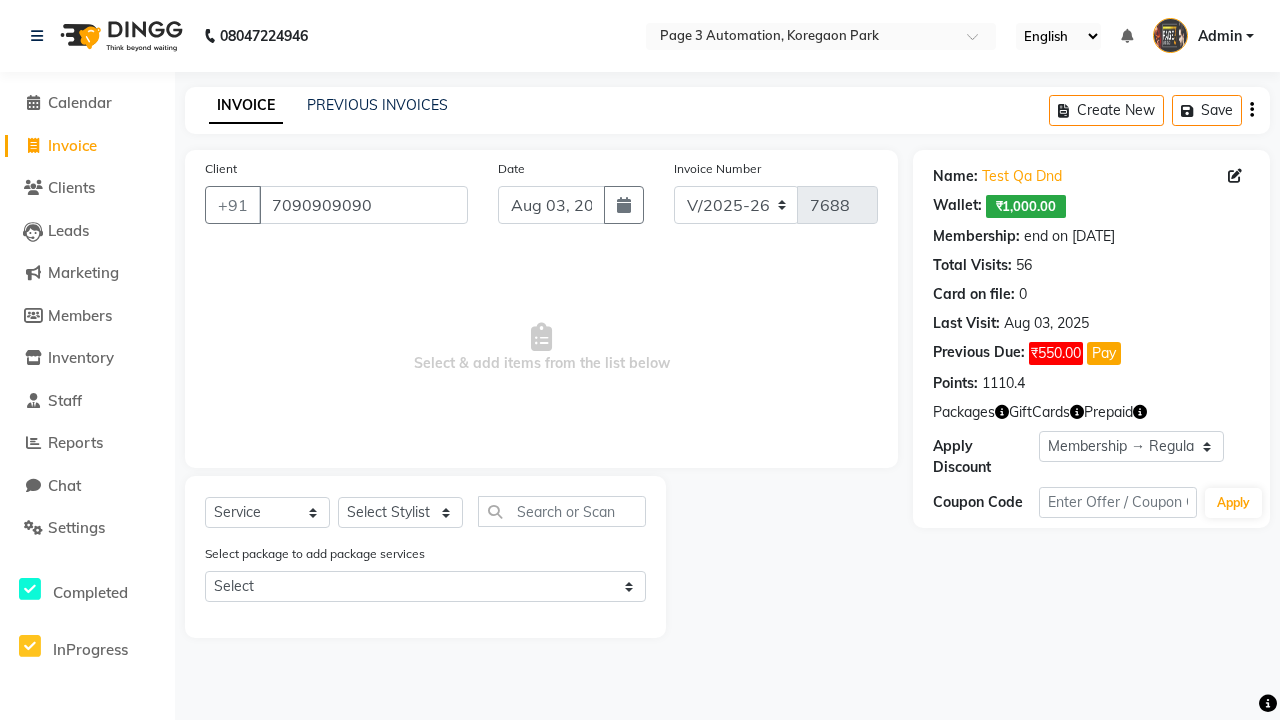 select on "0:" 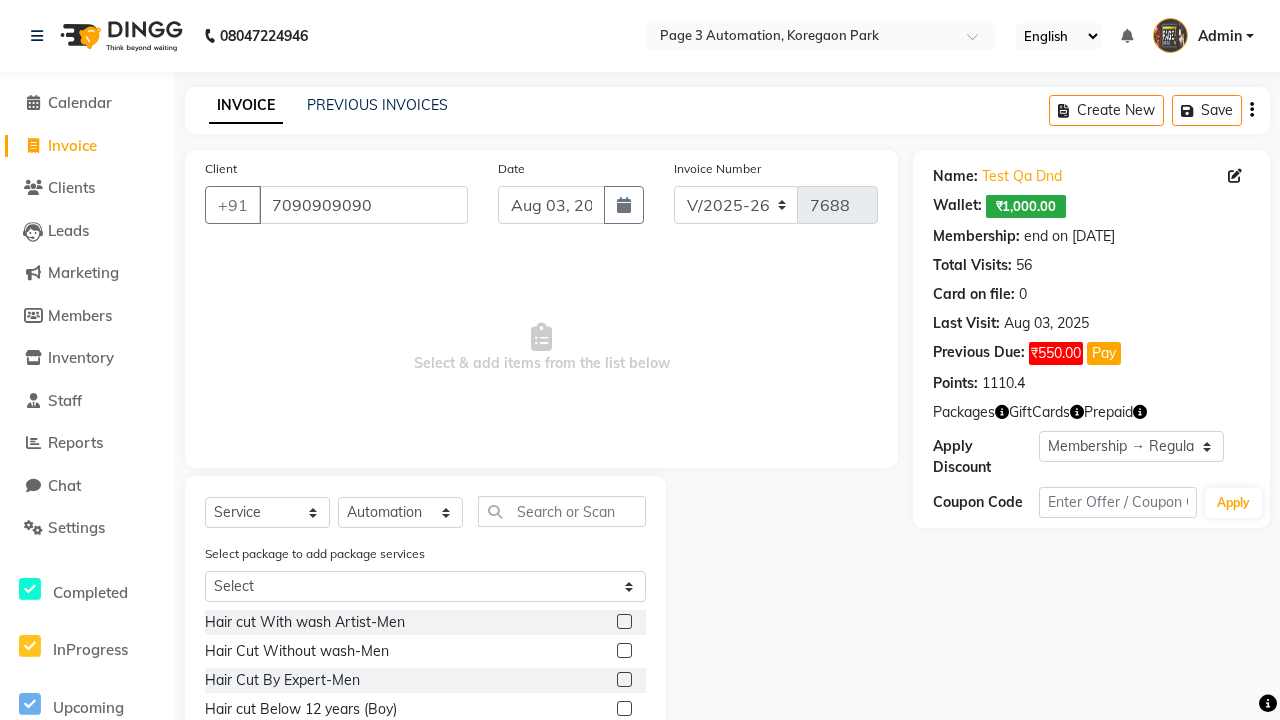 click 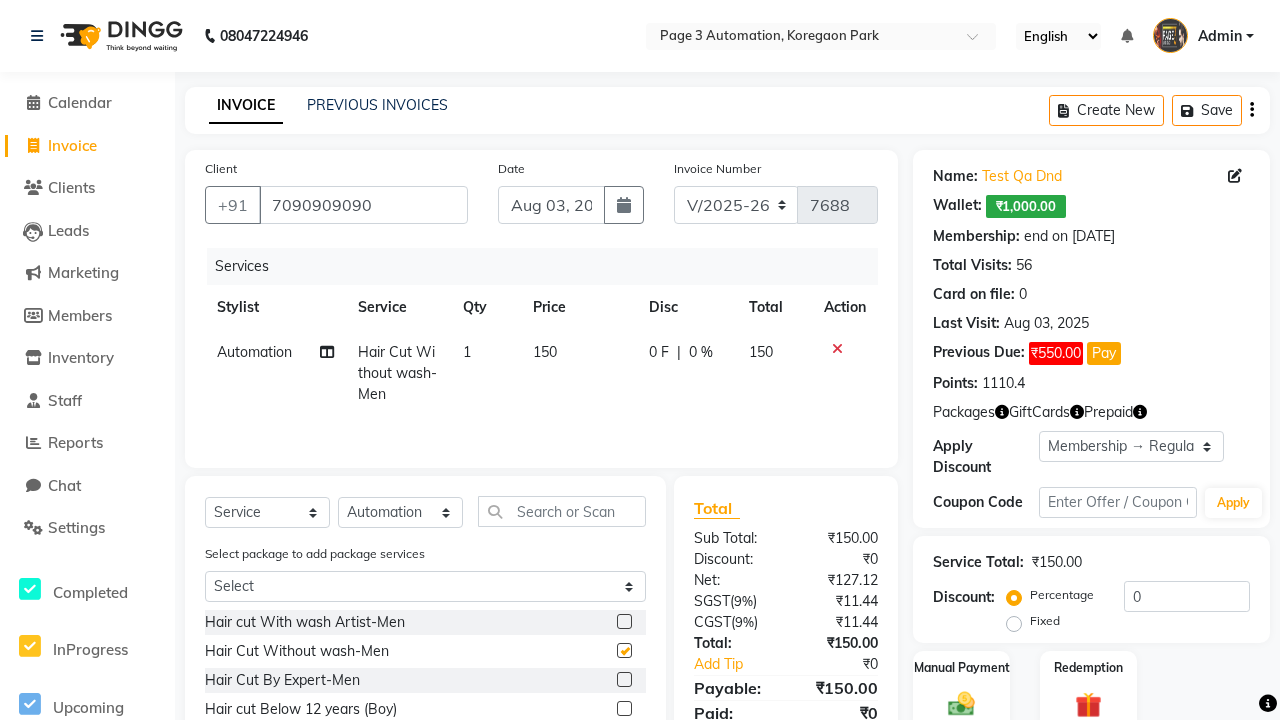 checkbox on "false" 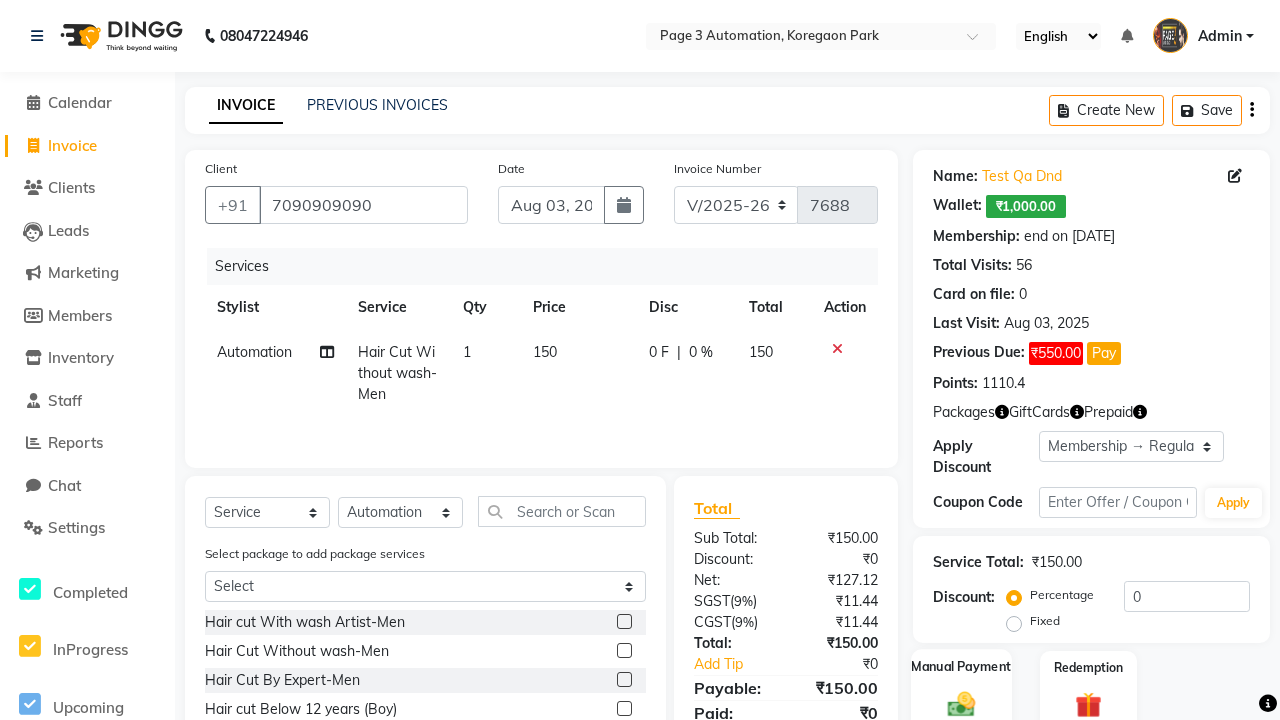 click 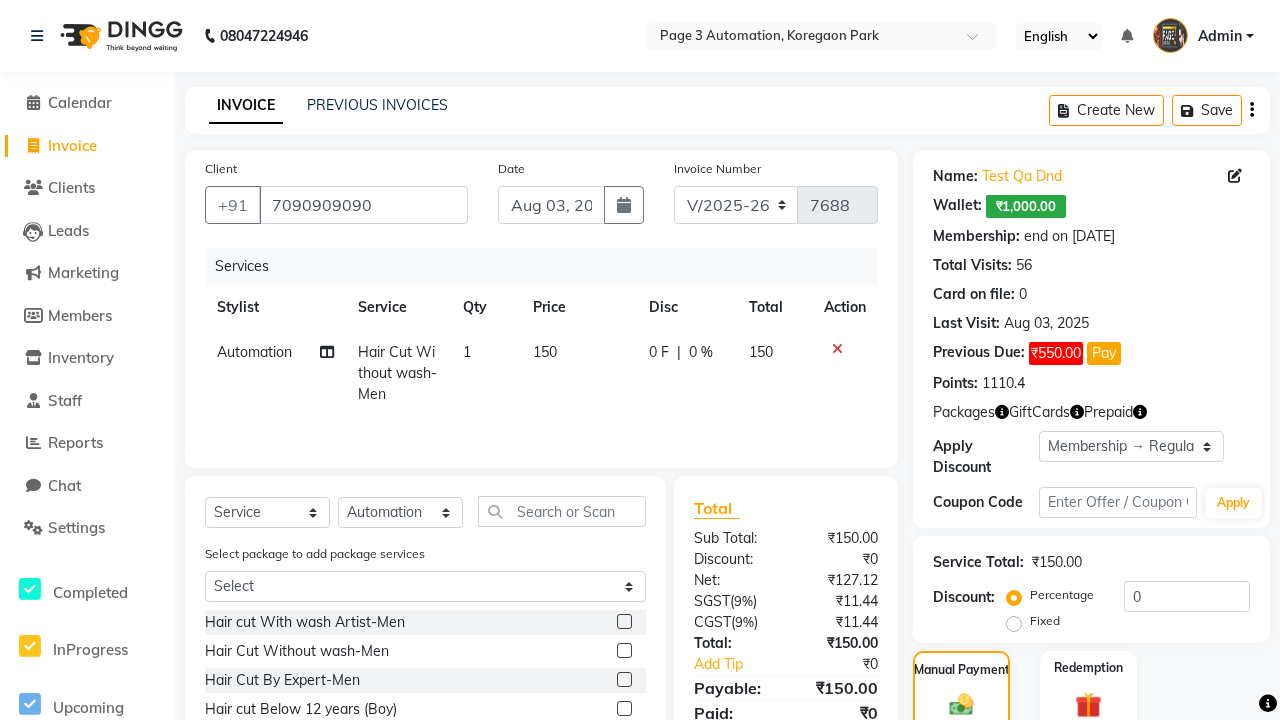 click on "ONLINE" 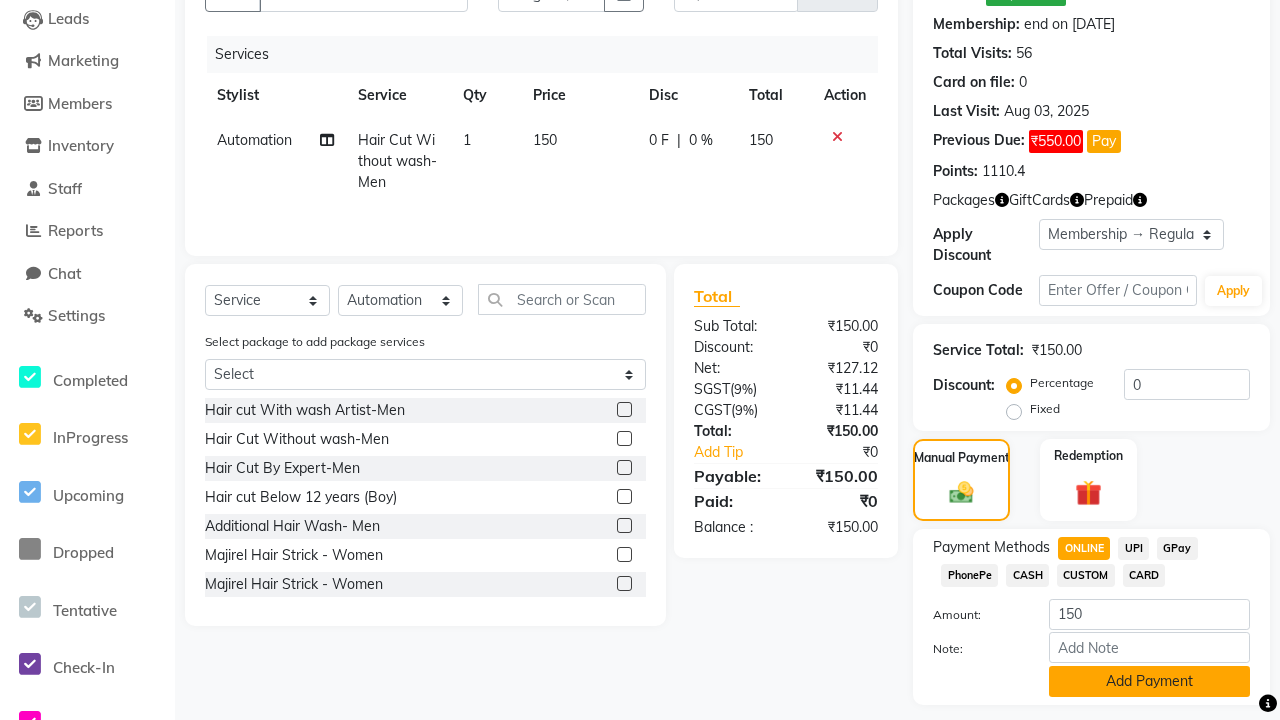 click on "Add Payment" 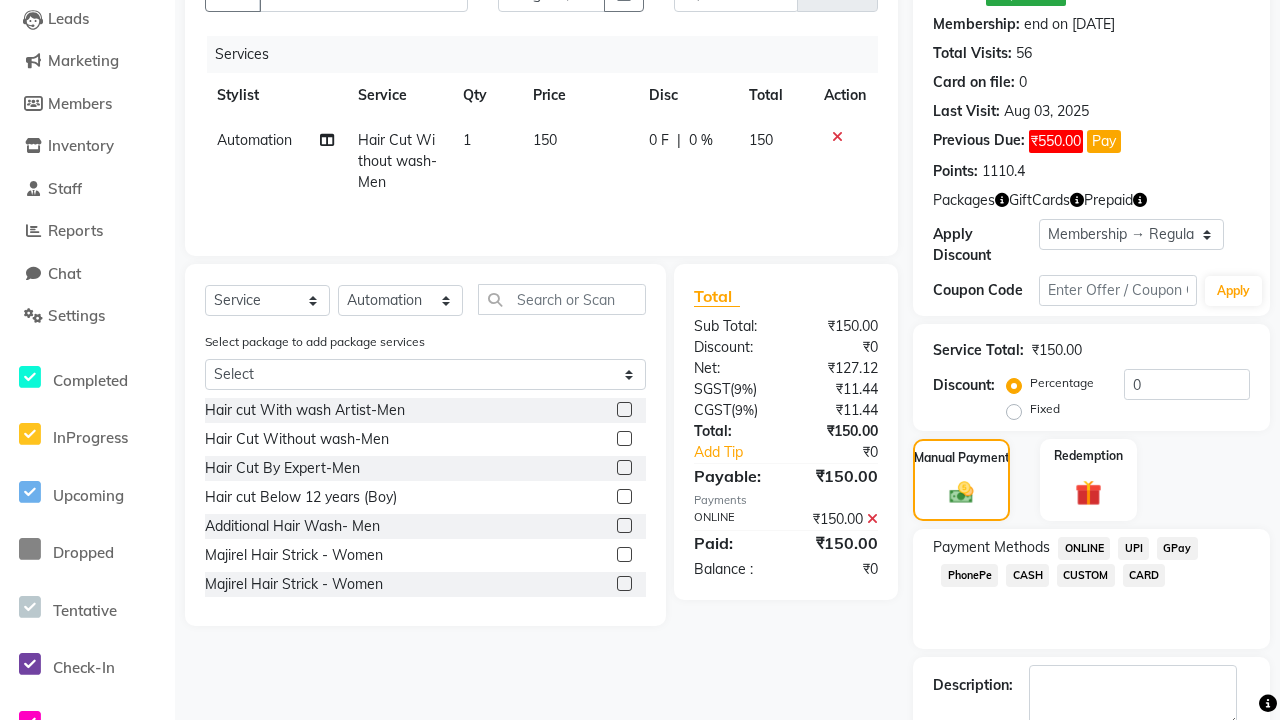 click 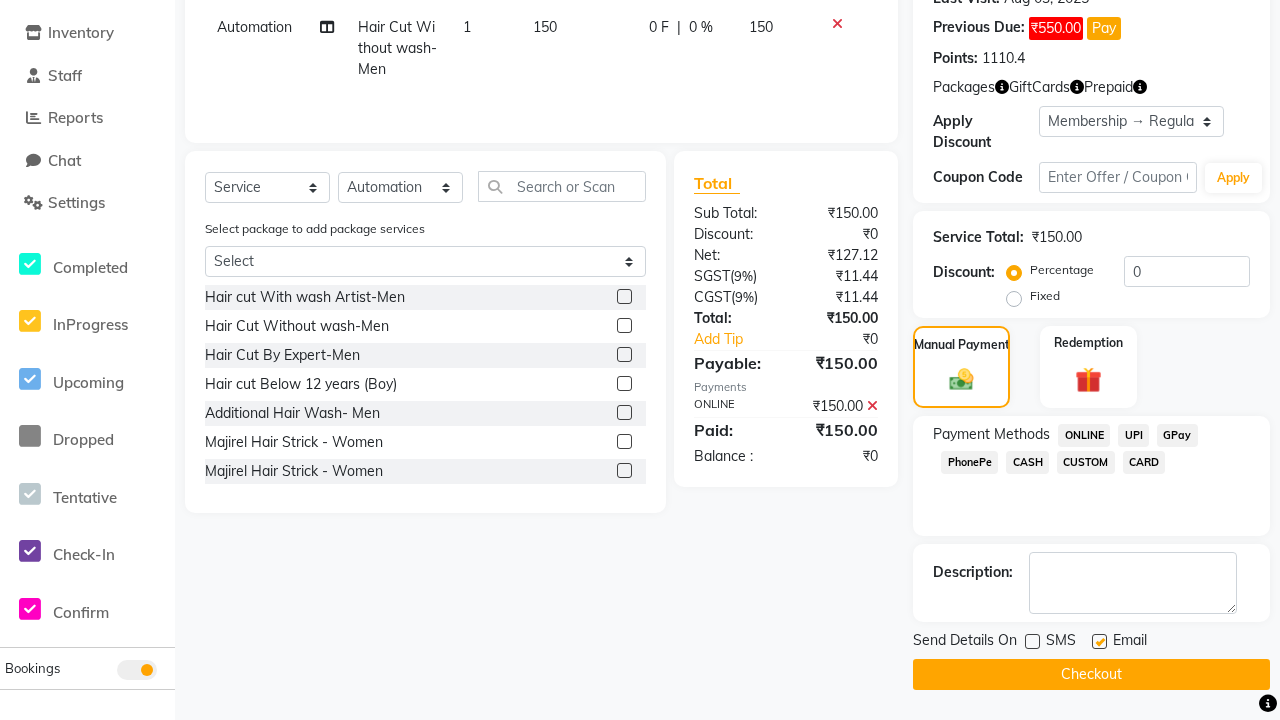 click 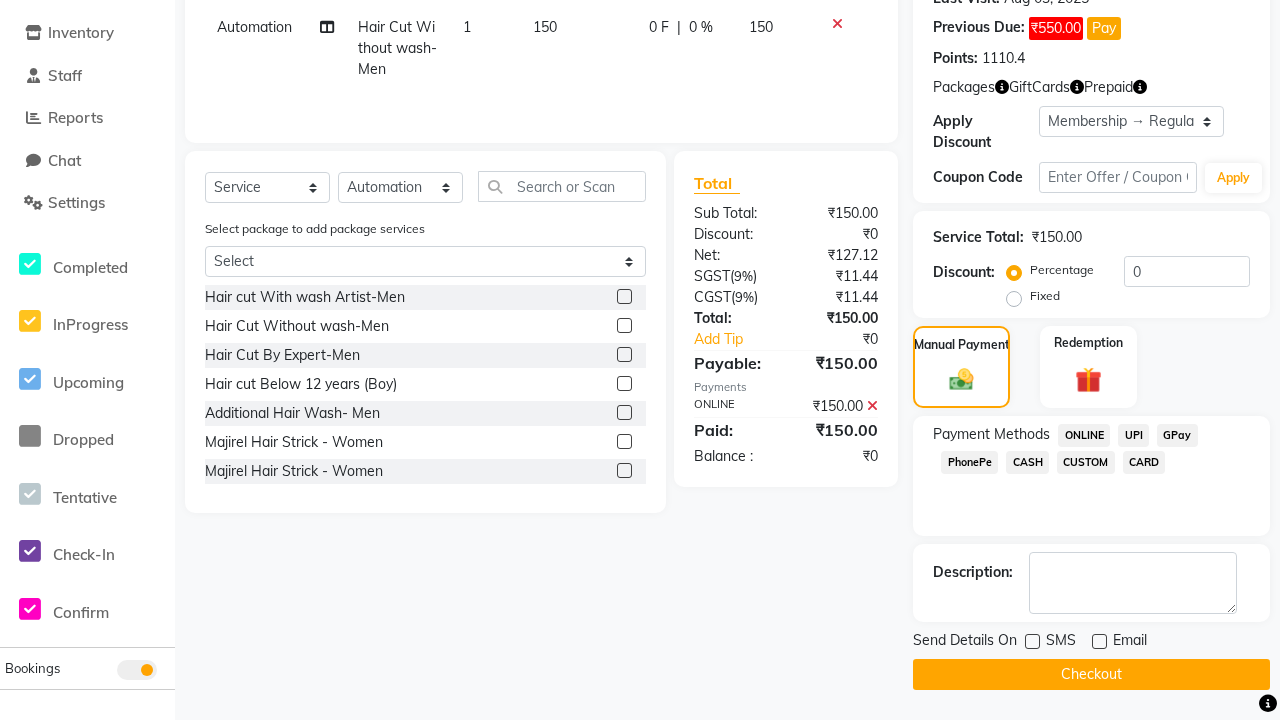click on "Checkout" 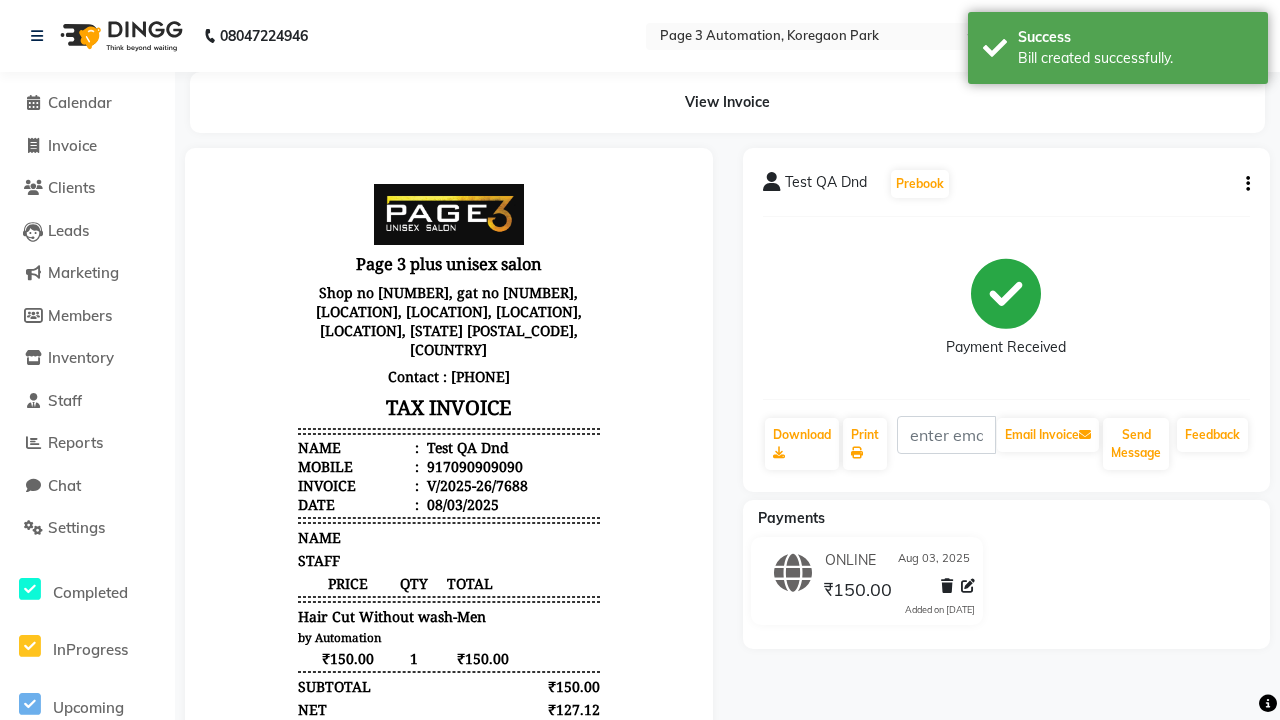 scroll, scrollTop: 0, scrollLeft: 0, axis: both 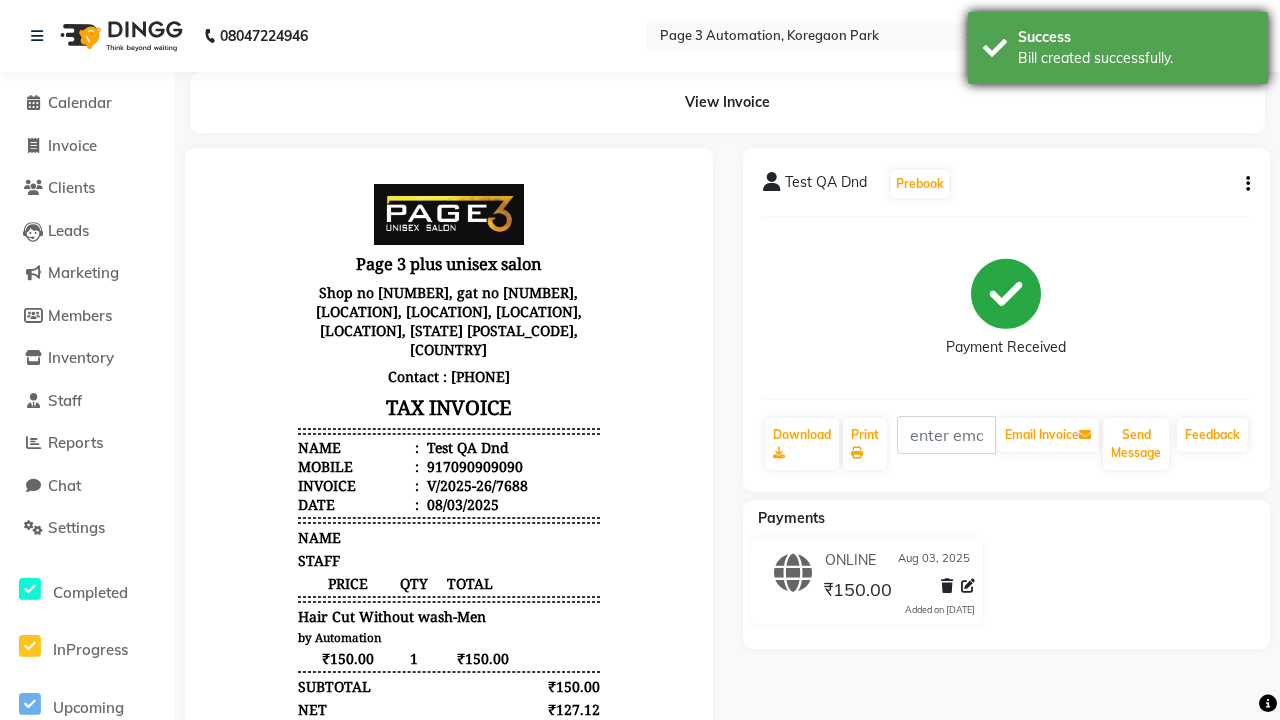 click on "Bill created successfully." at bounding box center (1135, 58) 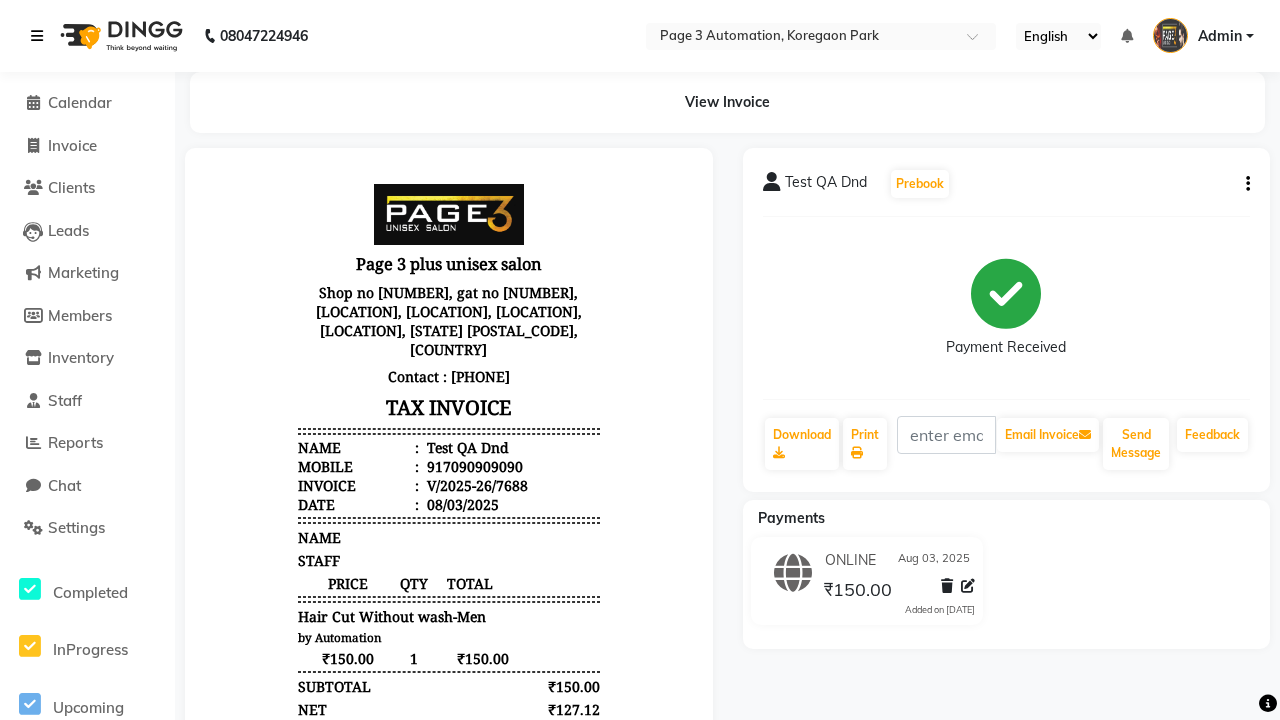 click at bounding box center (37, 36) 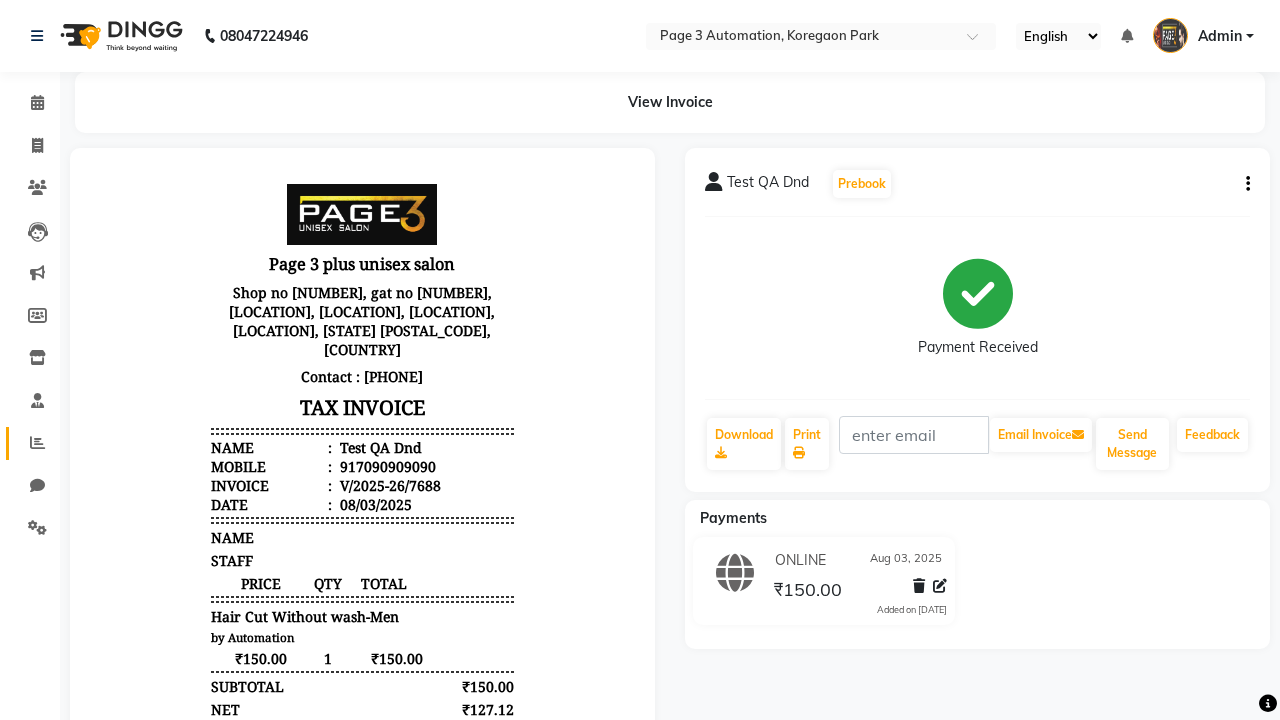 click 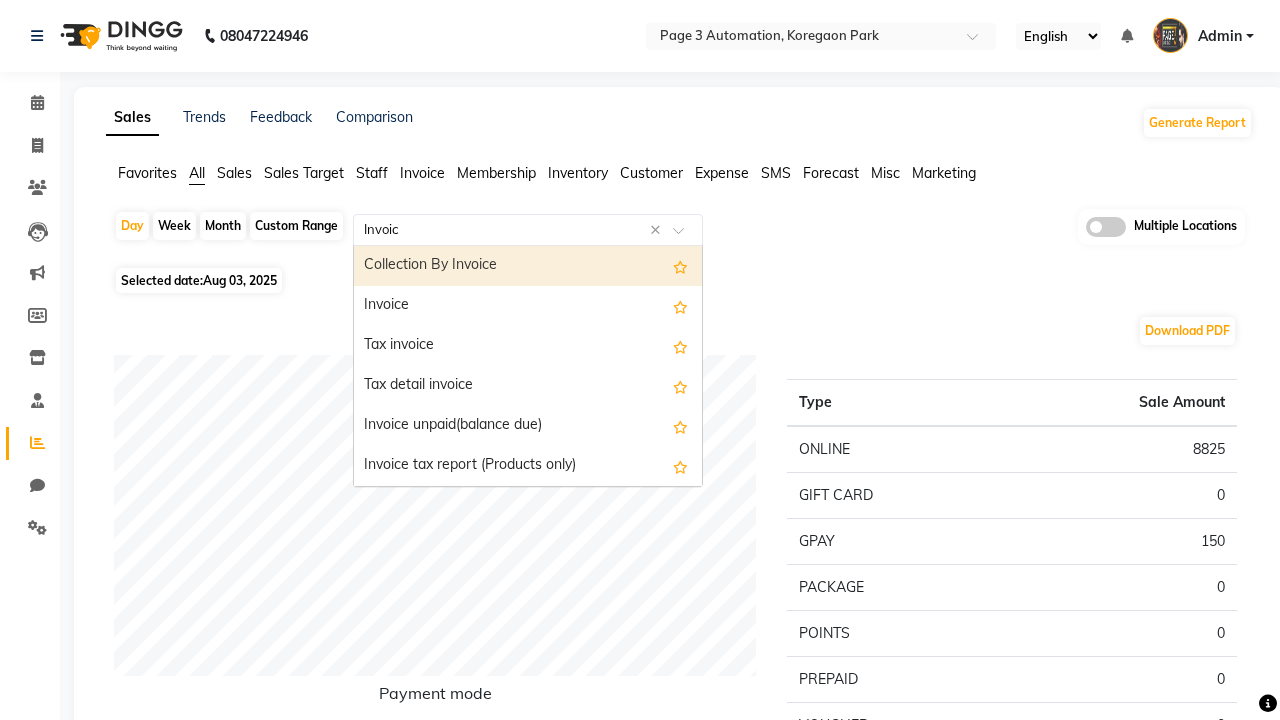 type on "Invoice" 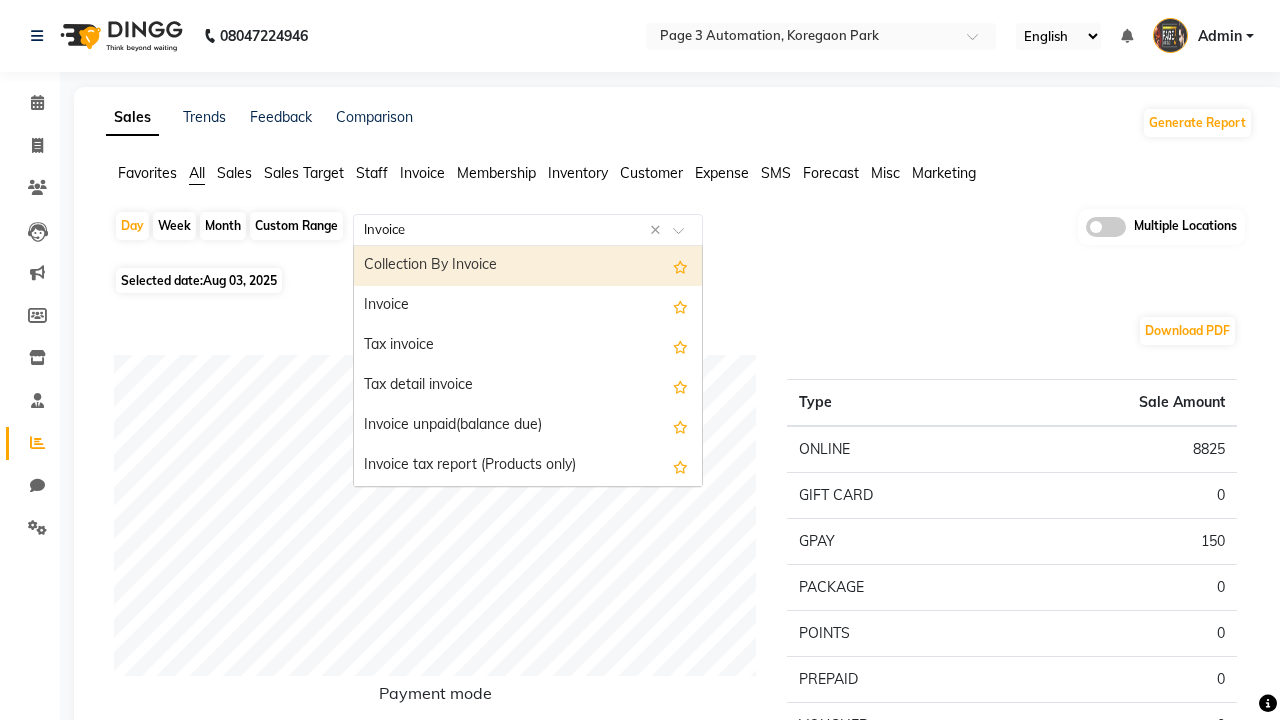 click on "Invoice" at bounding box center [528, 306] 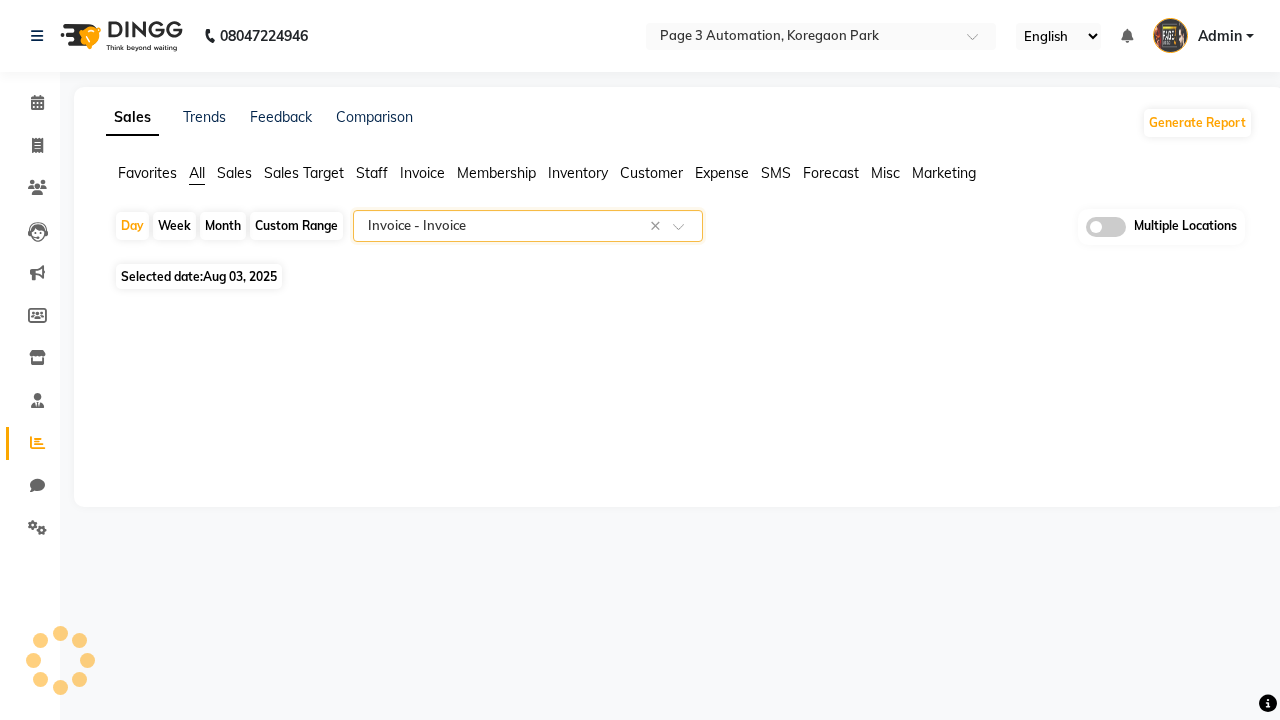 select on "full_report" 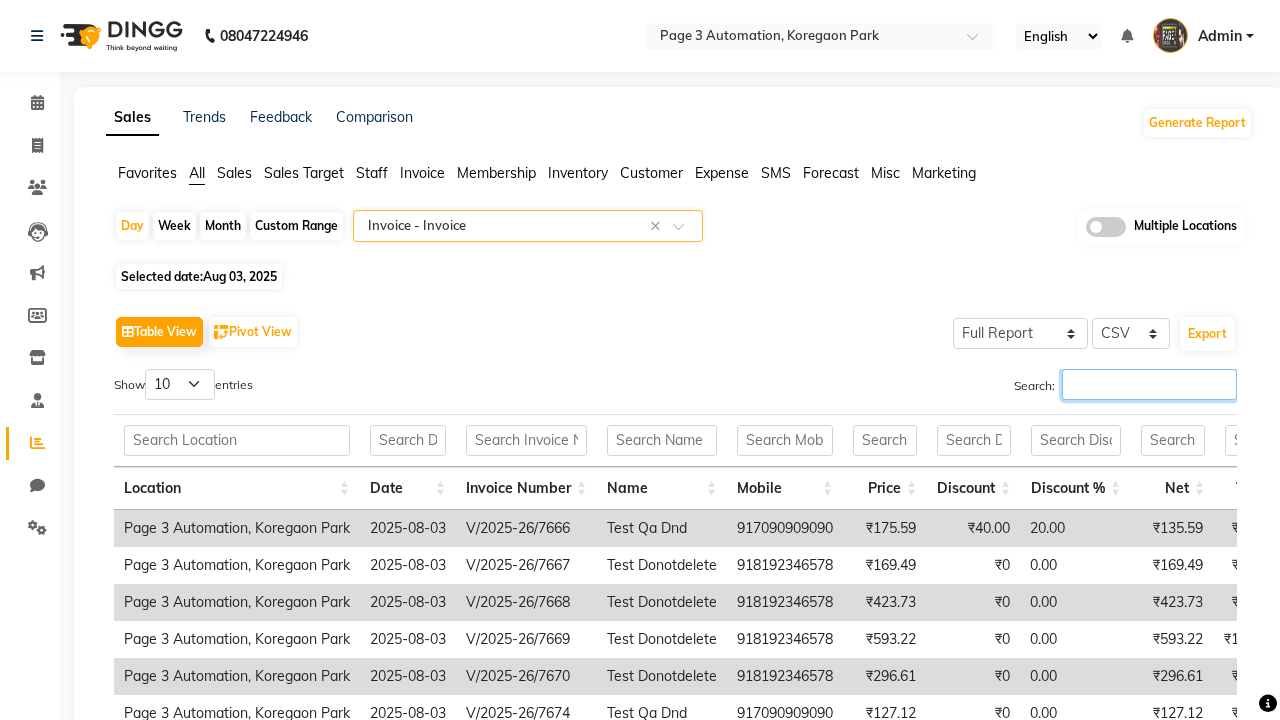 type on "V/2025-26/7688" 